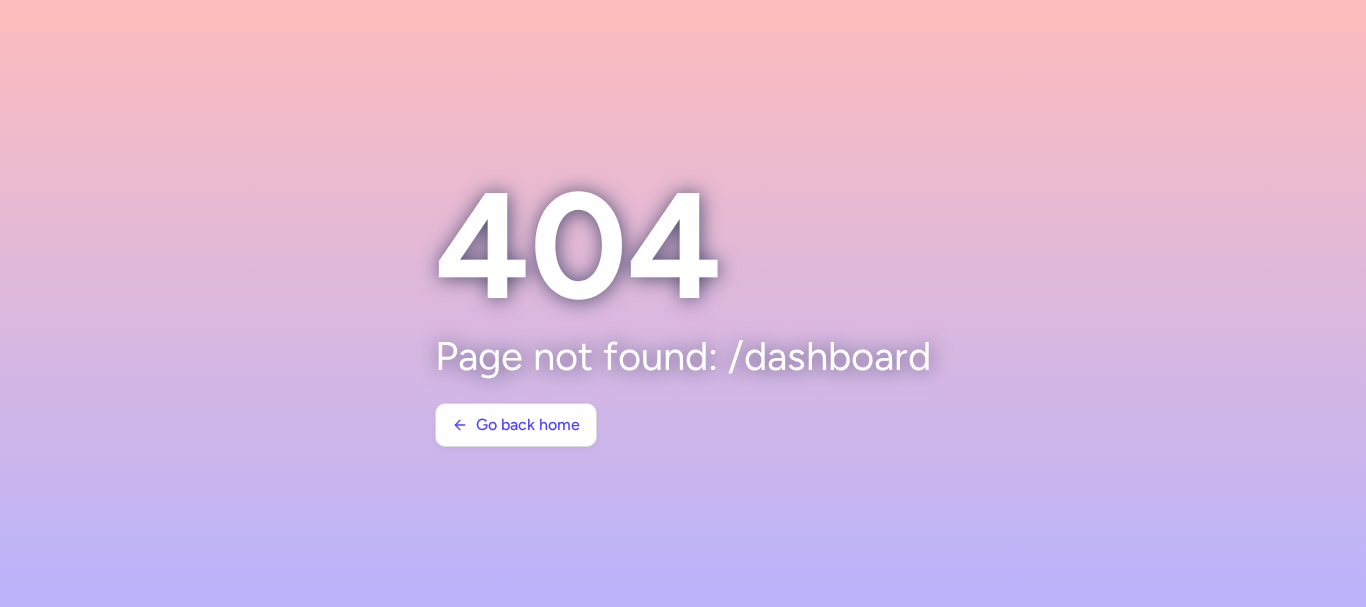 scroll, scrollTop: 0, scrollLeft: 0, axis: both 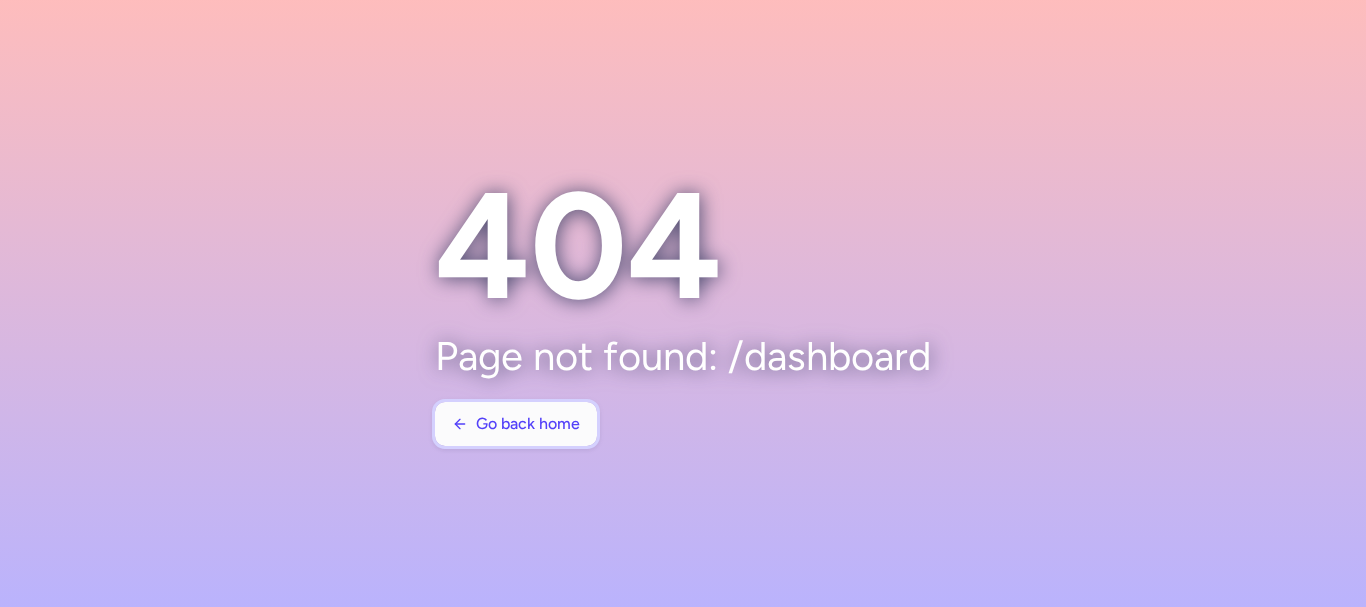 click on "Go back home" at bounding box center [528, 424] 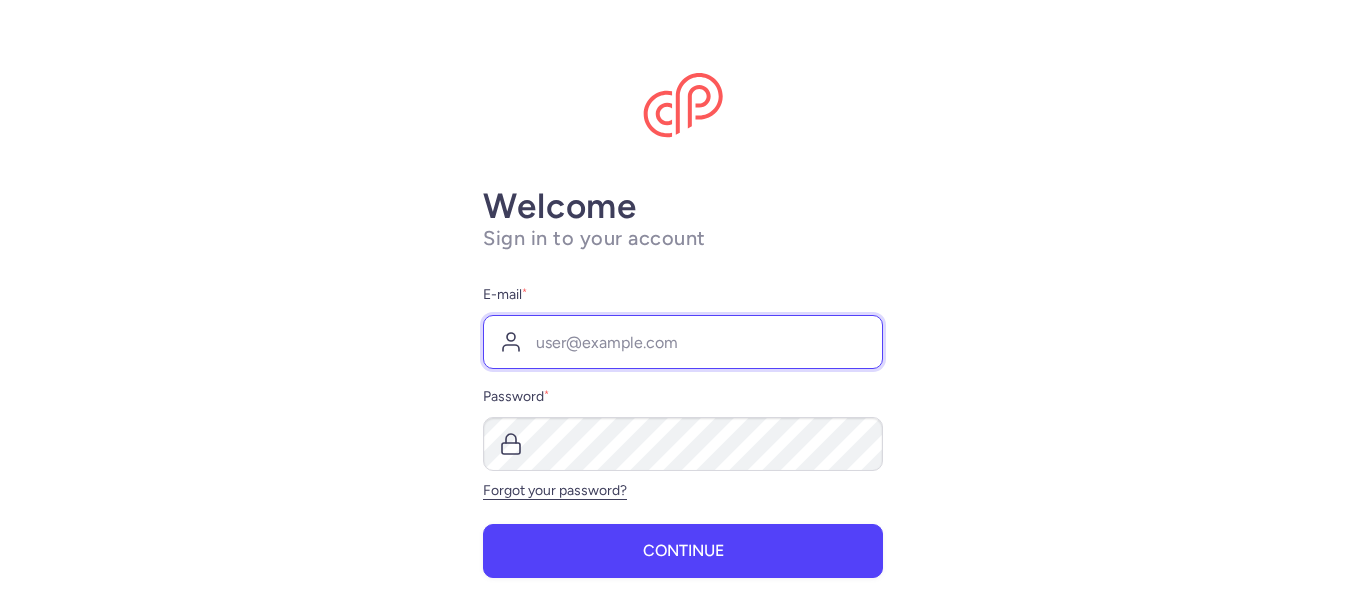 click on "E-mail  *" at bounding box center [683, 342] 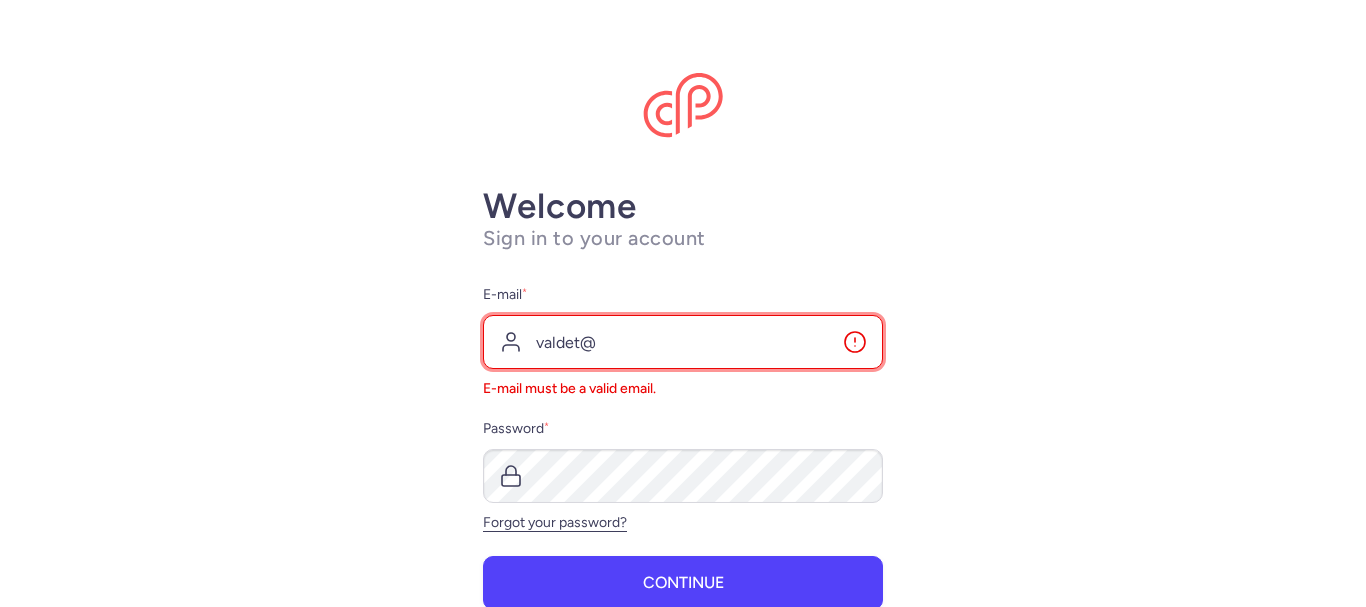 type on "[EMAIL_ADDRESS][DOMAIN_NAME]" 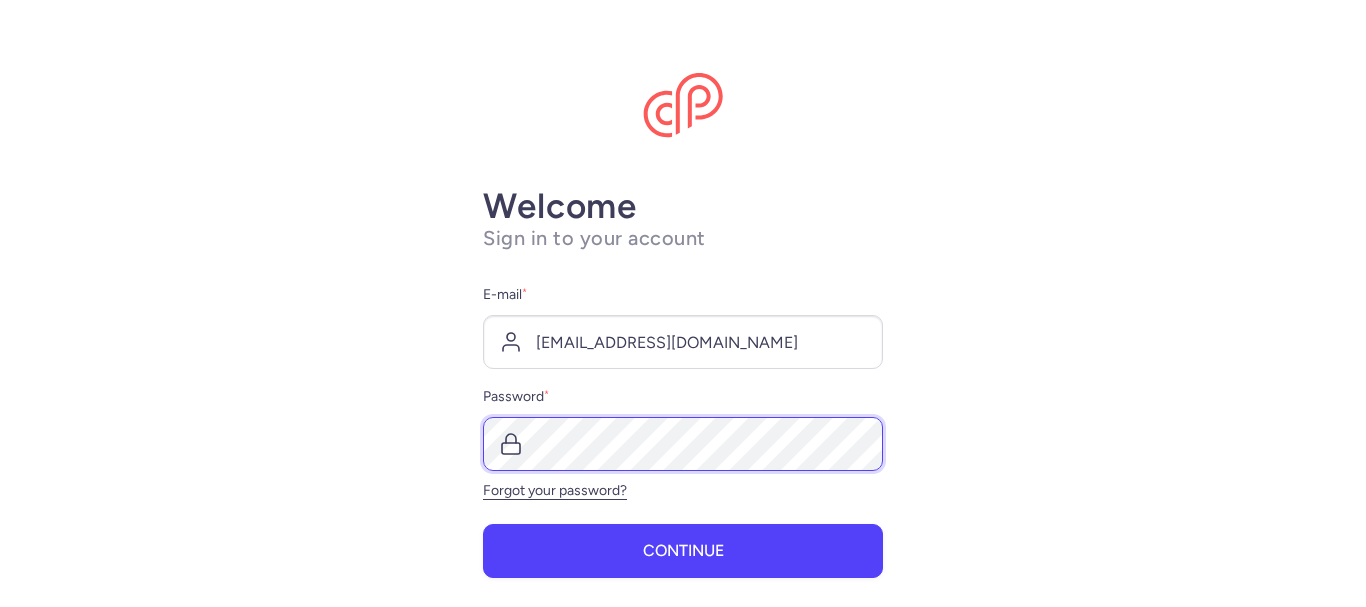 click on "Continue" at bounding box center (683, 551) 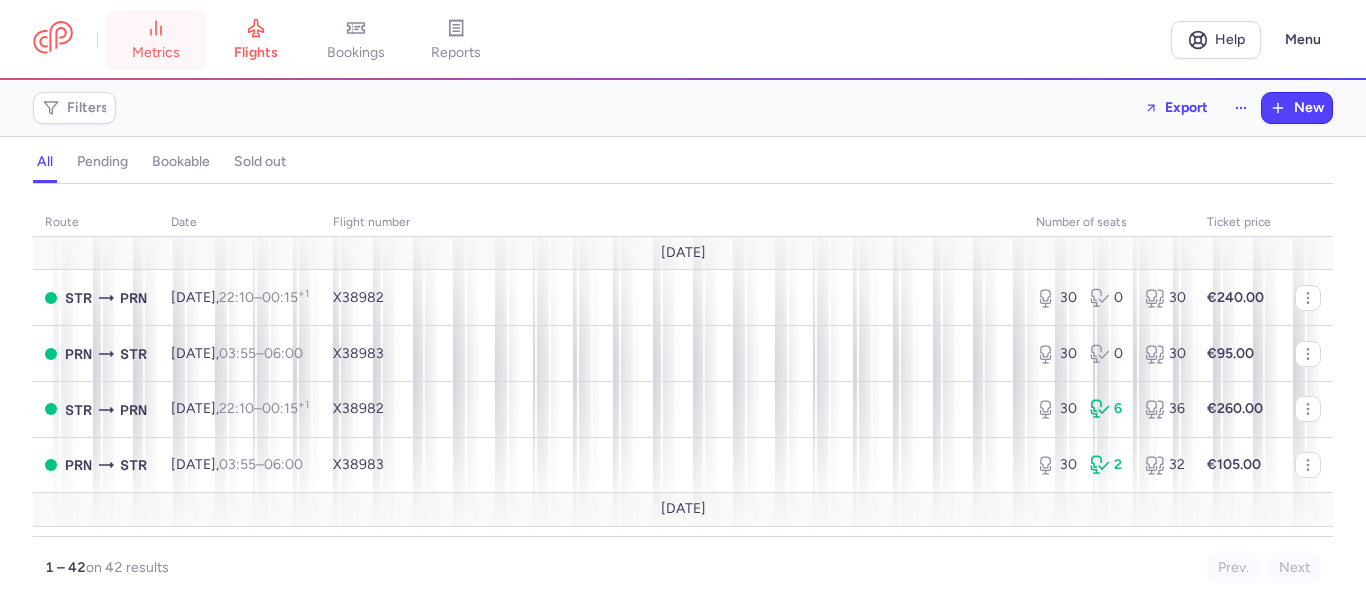 click on "metrics" at bounding box center [156, 40] 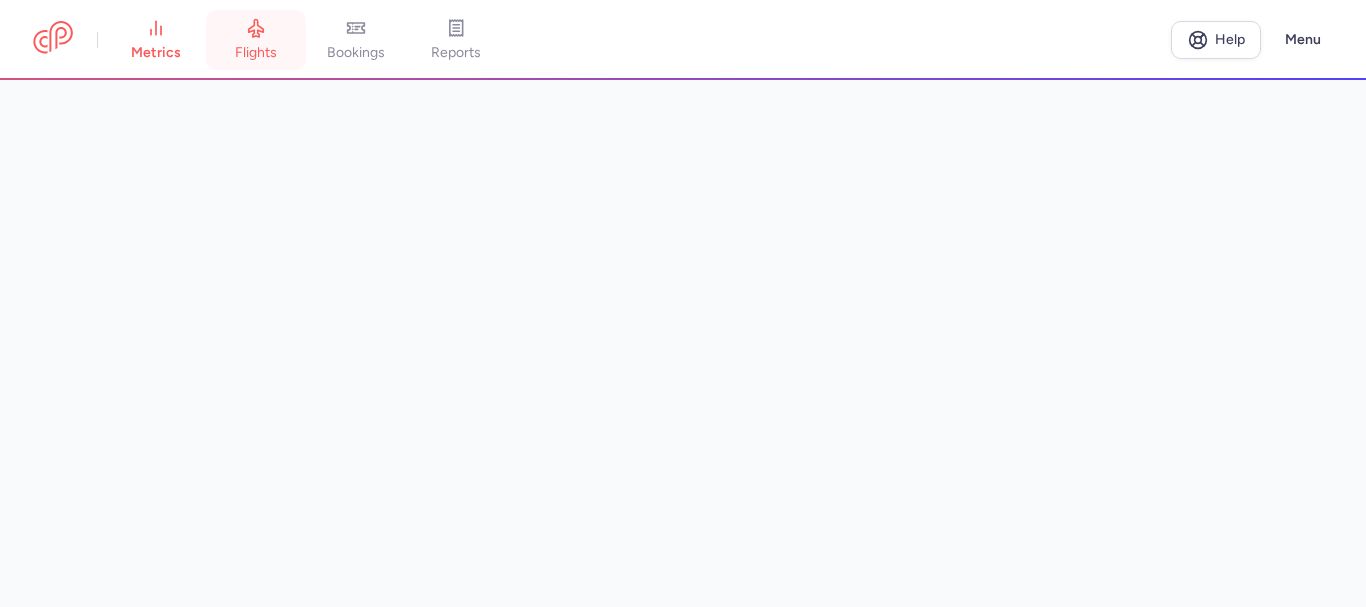click on "flights" at bounding box center [256, 40] 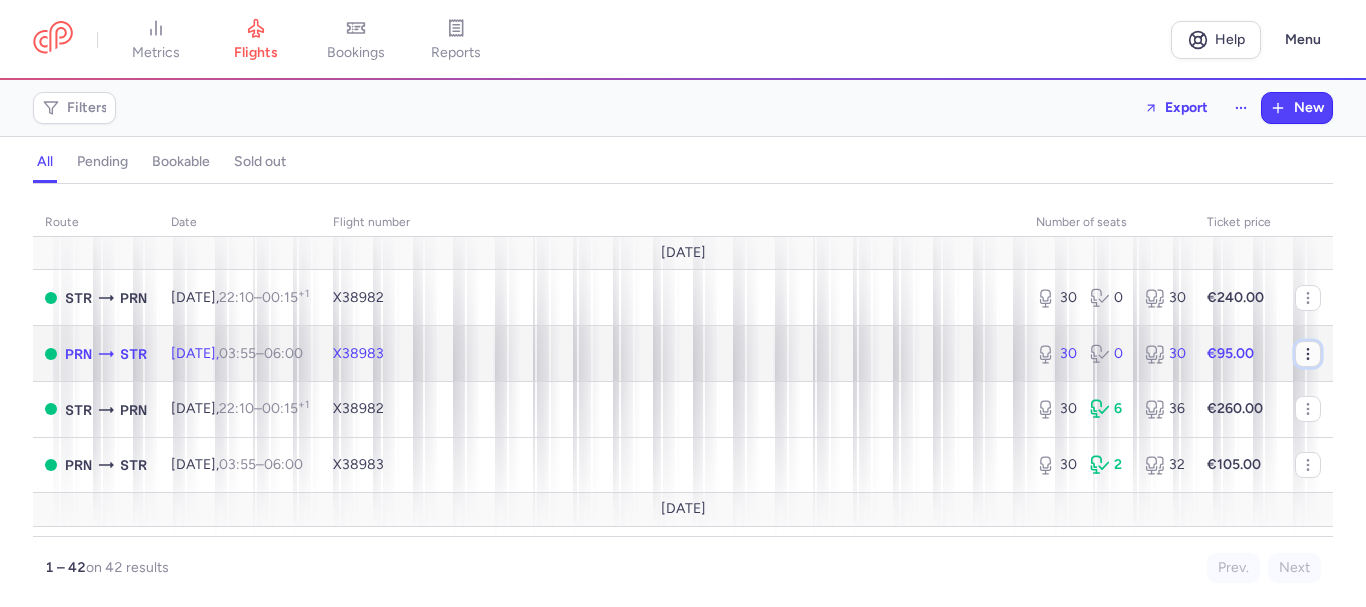 click 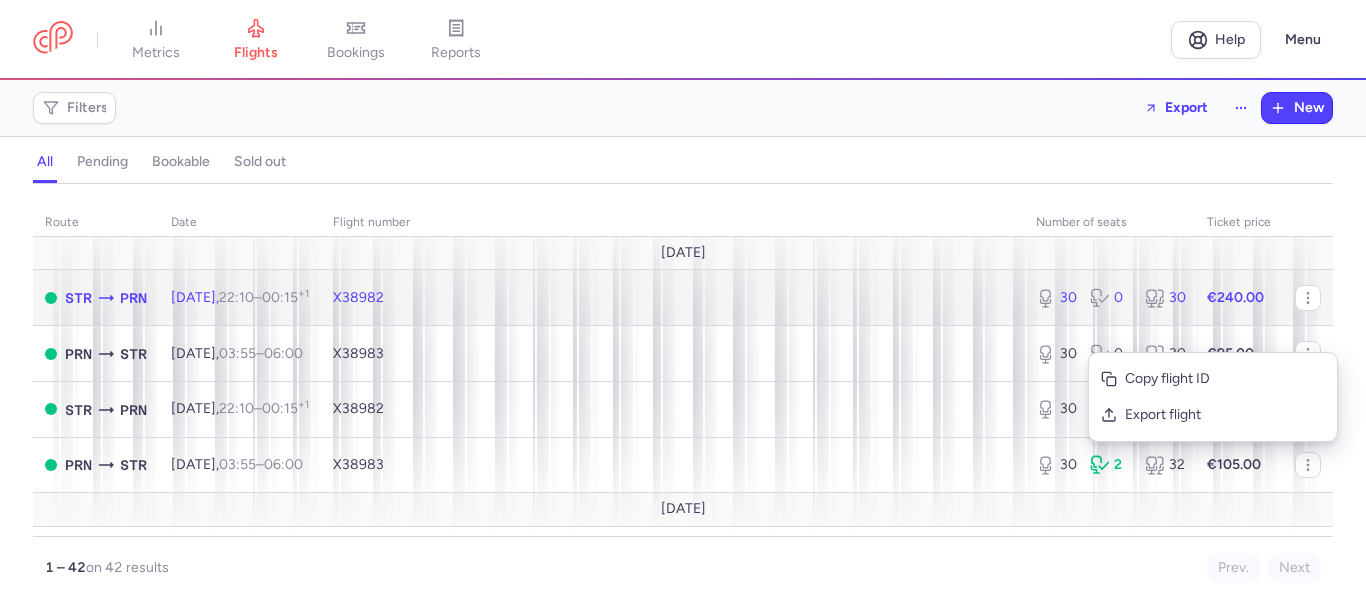 click on "€240.00" 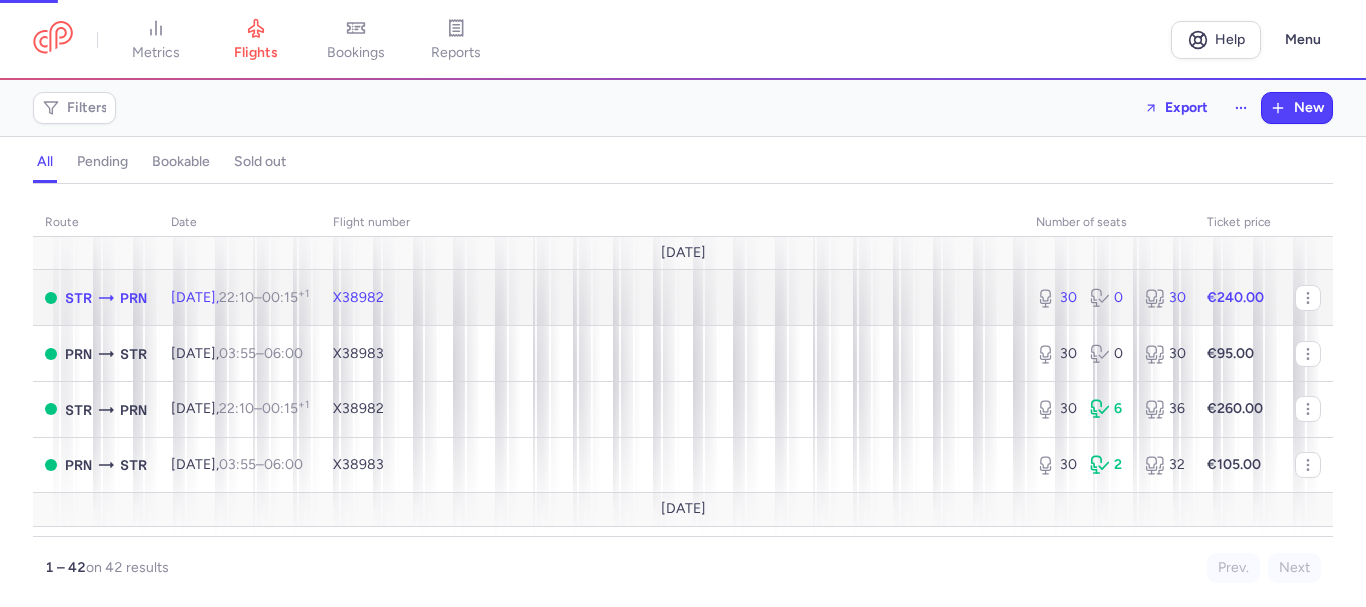 select on "hours" 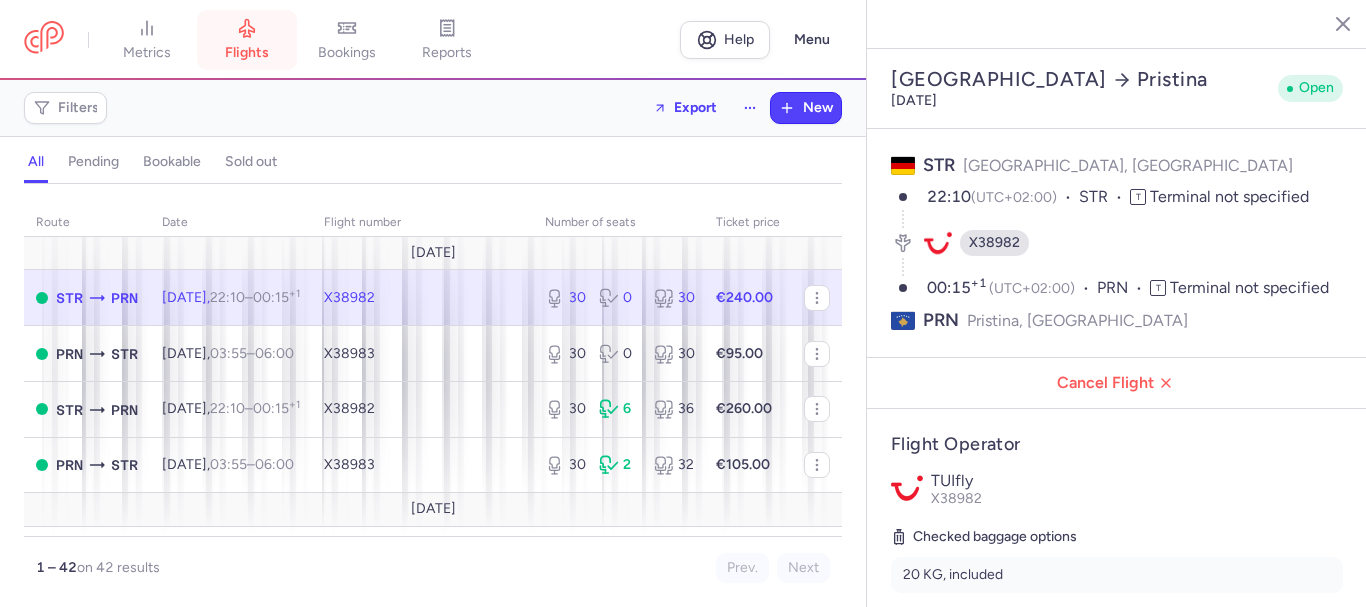 click on "flights" at bounding box center (247, 53) 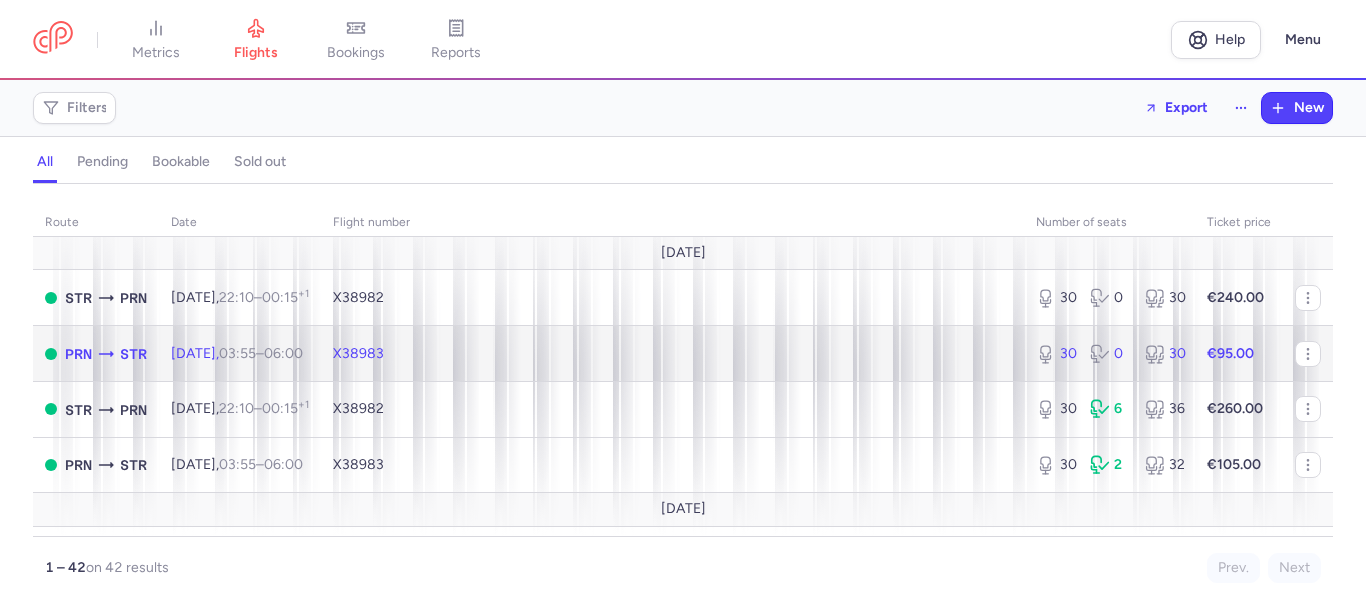 click on "€95.00" 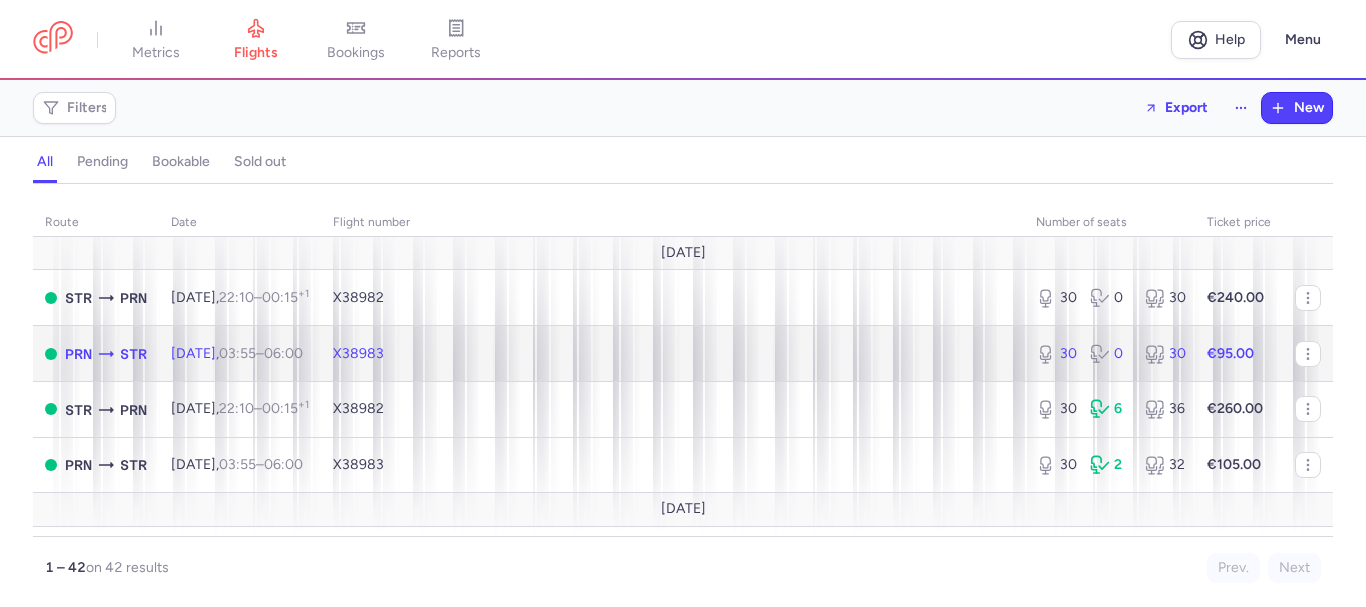 click on "X38983" 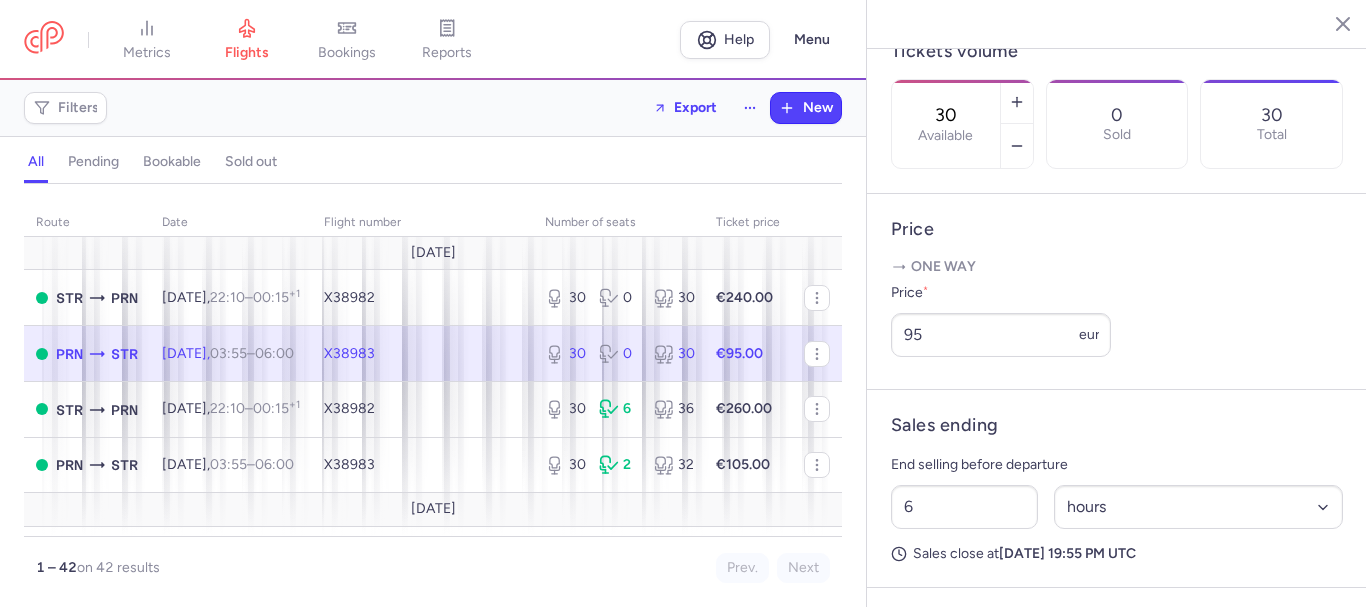 scroll, scrollTop: 680, scrollLeft: 0, axis: vertical 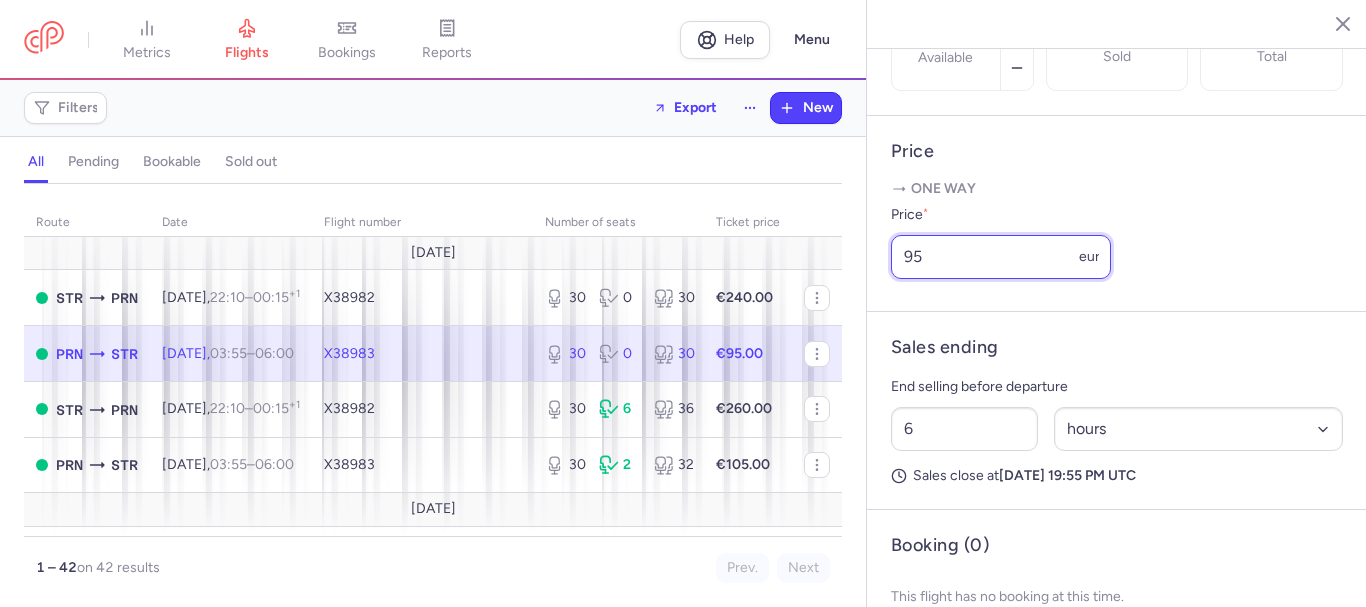 drag, startPoint x: 919, startPoint y: 308, endPoint x: 893, endPoint y: 312, distance: 26.305893 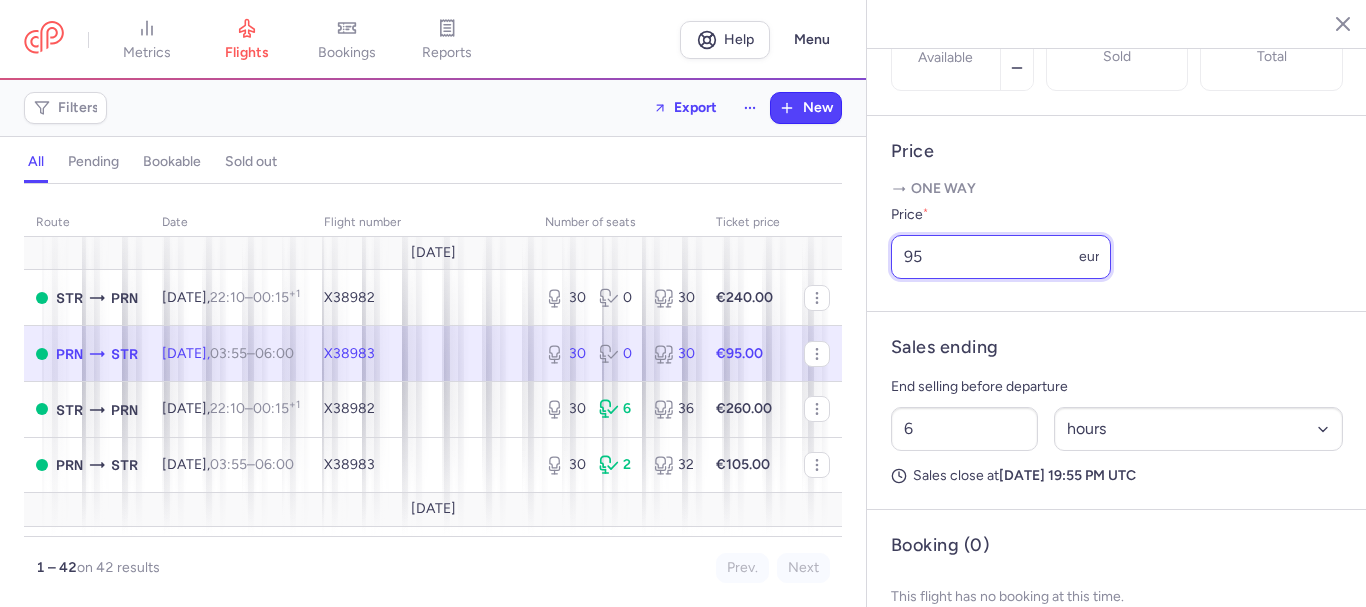 click on "95" at bounding box center (1001, 257) 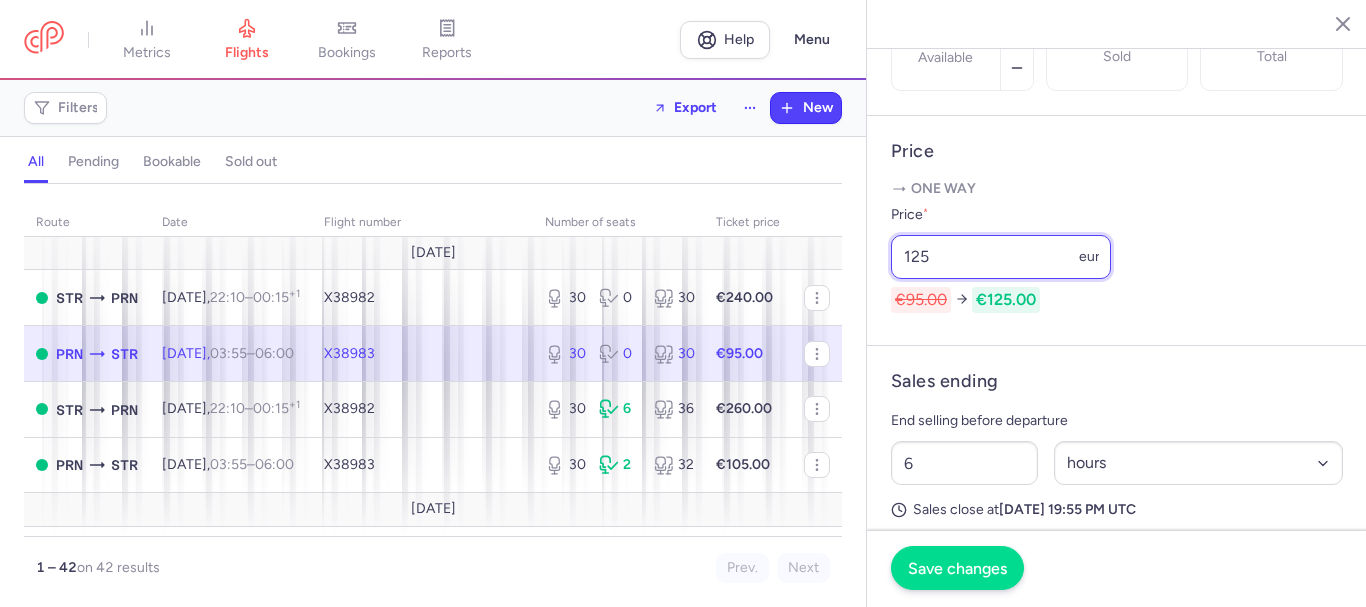 type on "125" 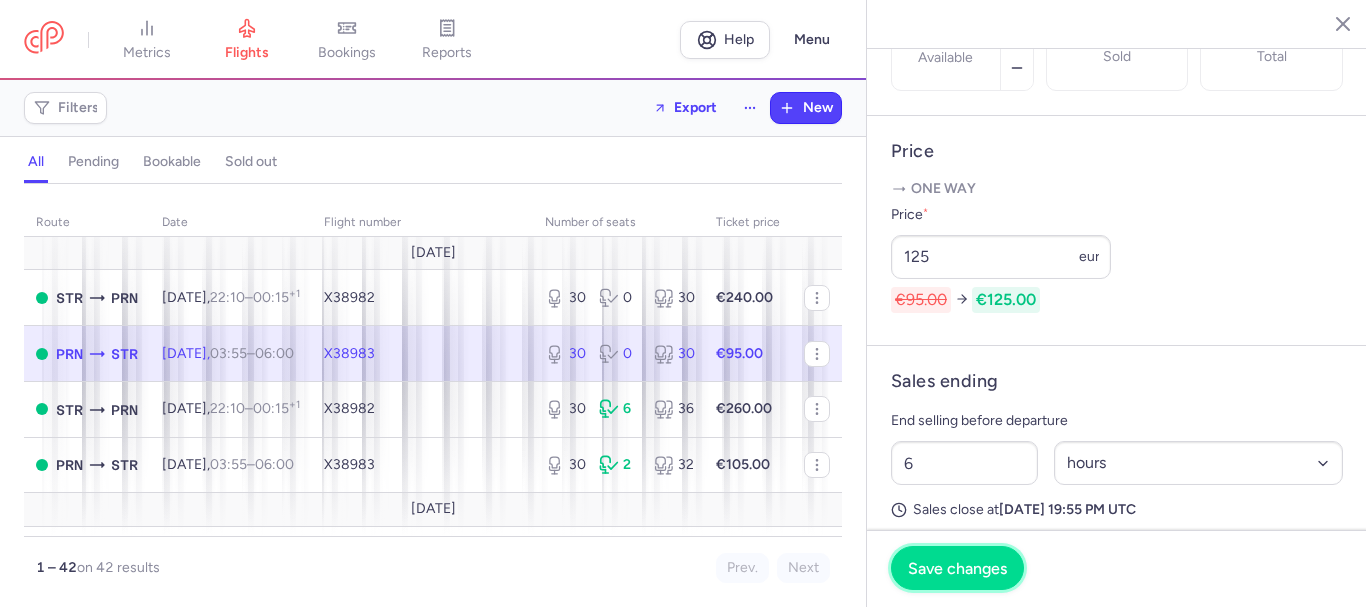 click on "Save changes" at bounding box center [957, 568] 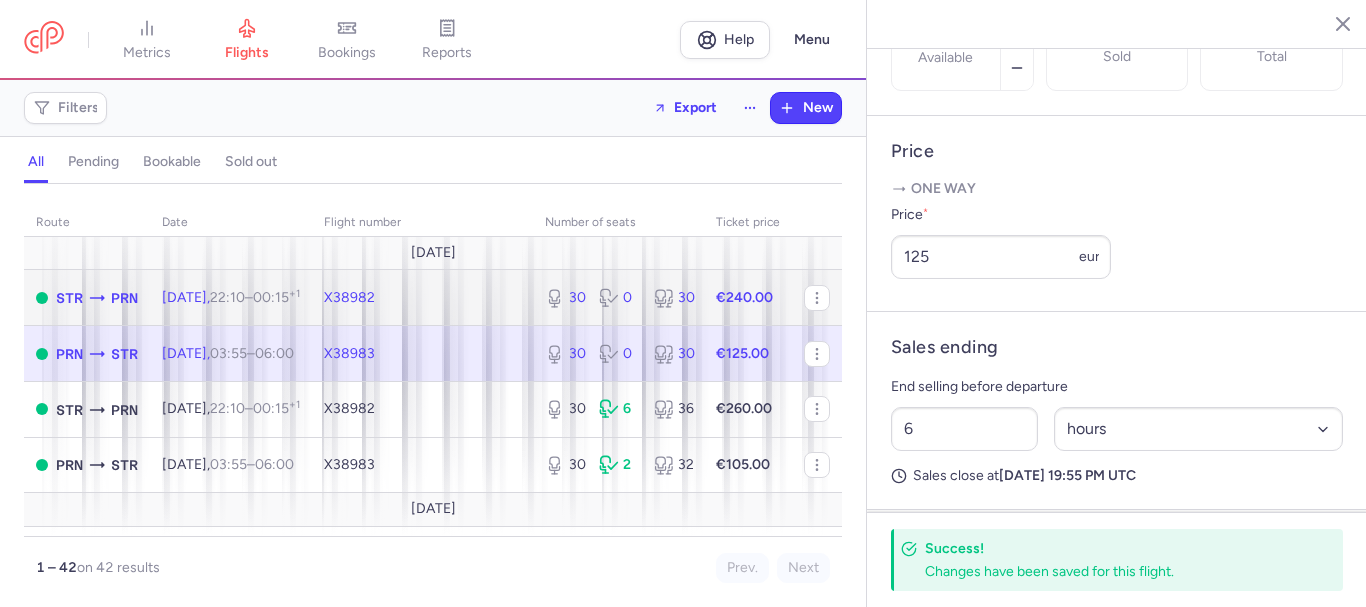 click on "X38982" 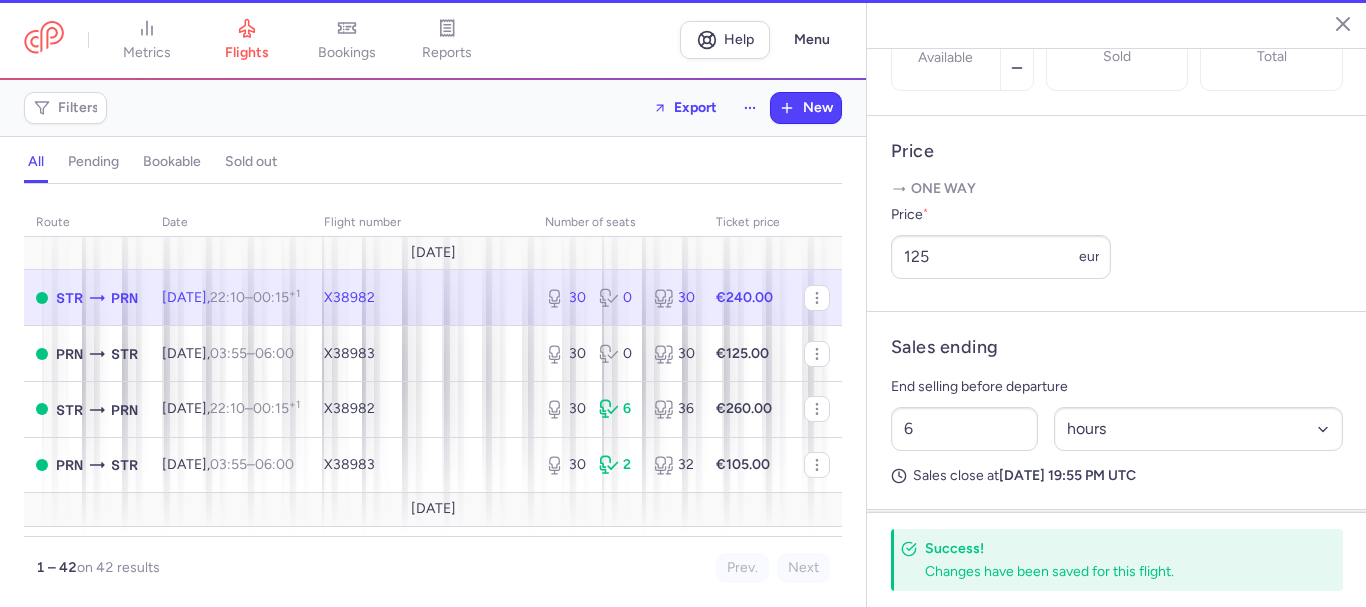 scroll, scrollTop: 702, scrollLeft: 0, axis: vertical 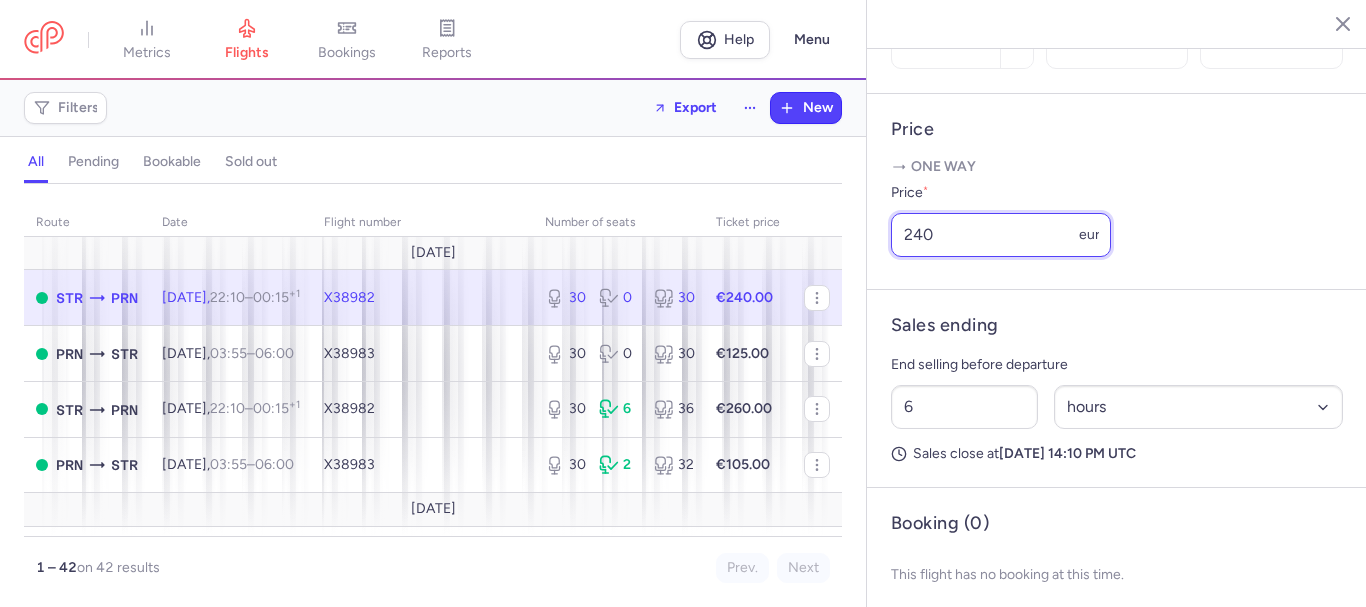 click on "240" at bounding box center [1001, 235] 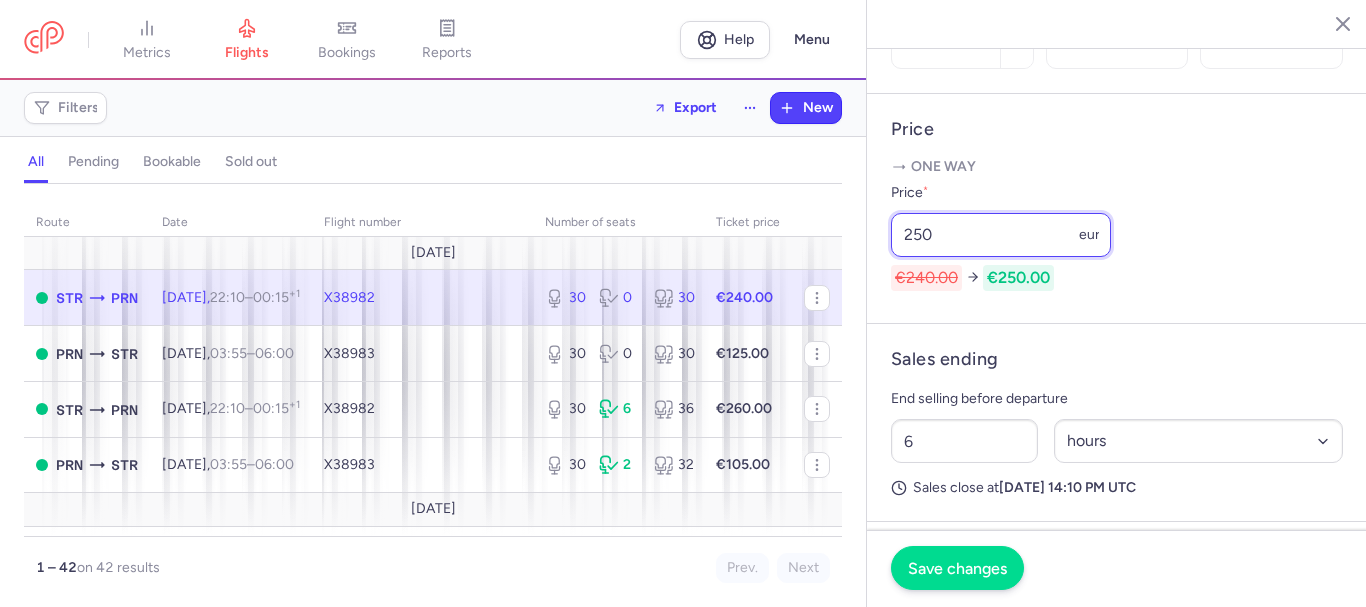 type on "250" 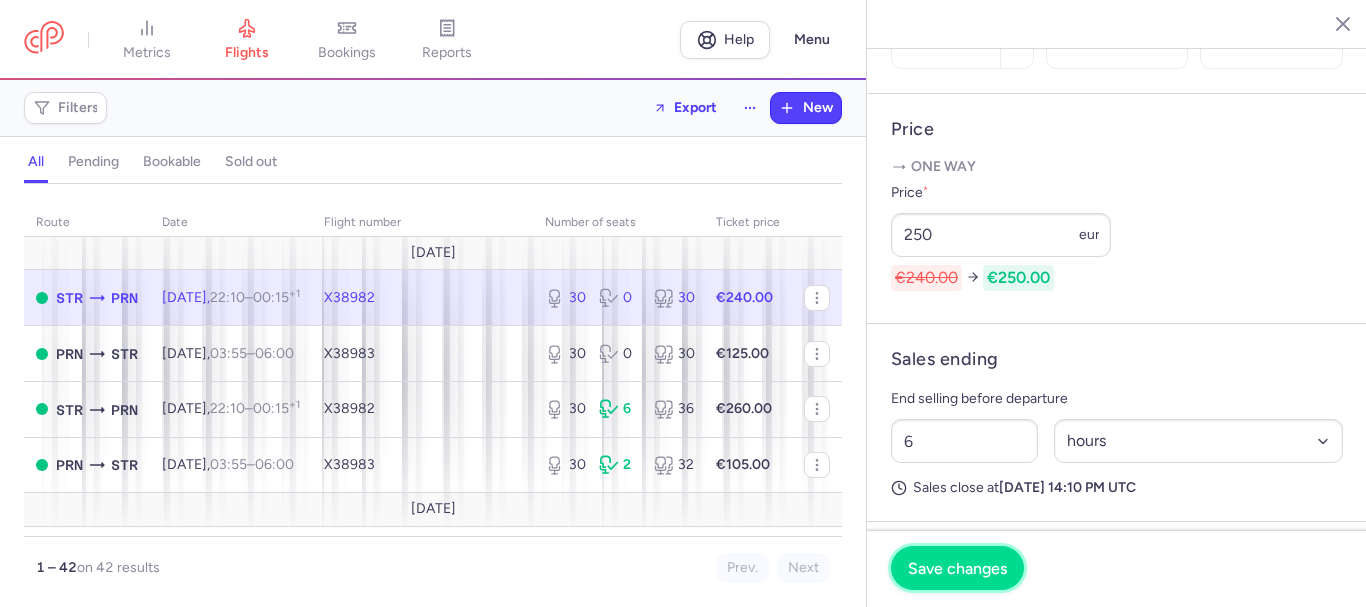 click on "Save changes" at bounding box center (957, 568) 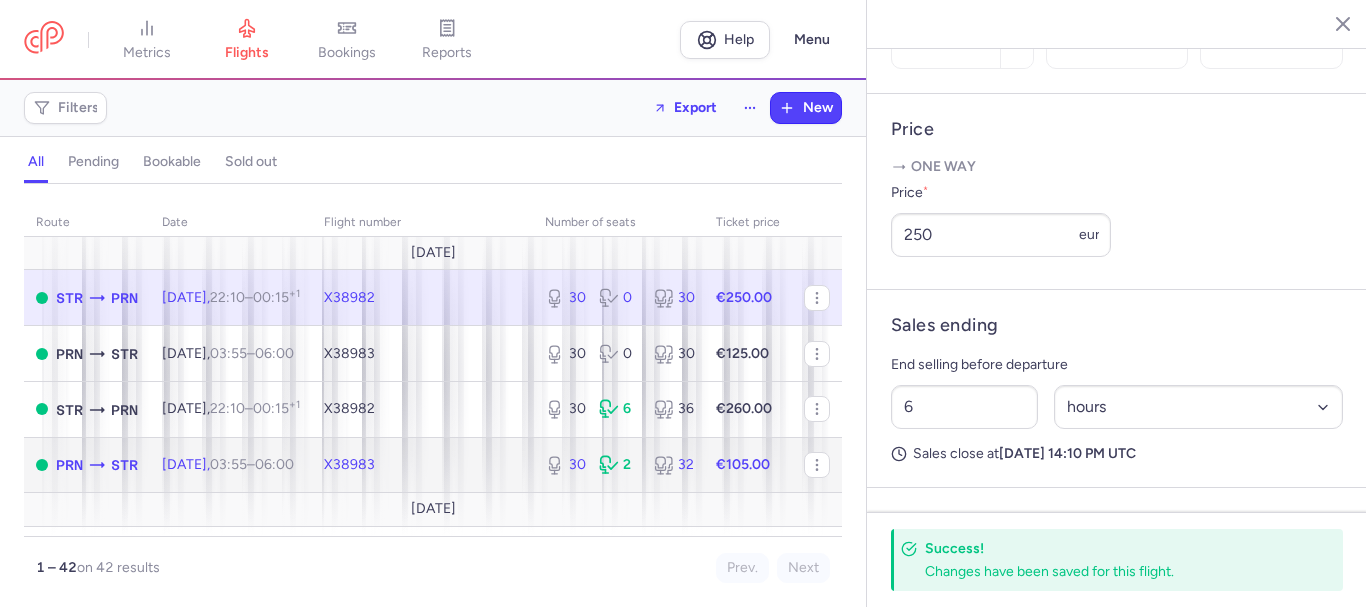 click on "X38983" 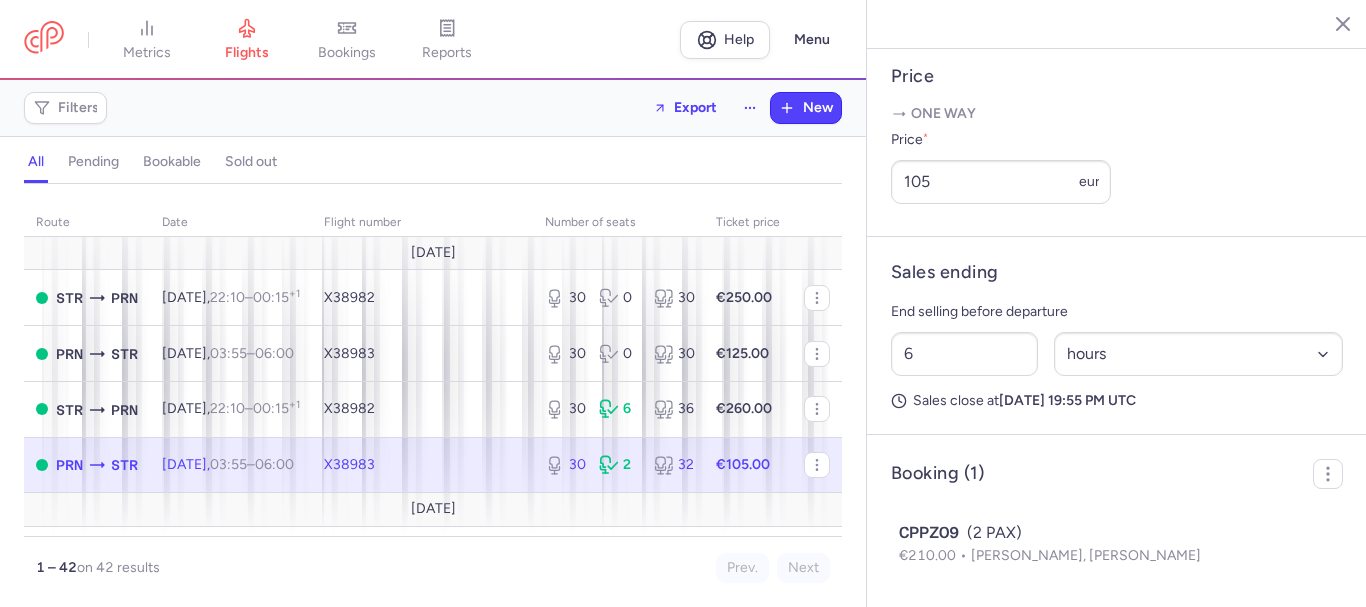 scroll, scrollTop: 824, scrollLeft: 0, axis: vertical 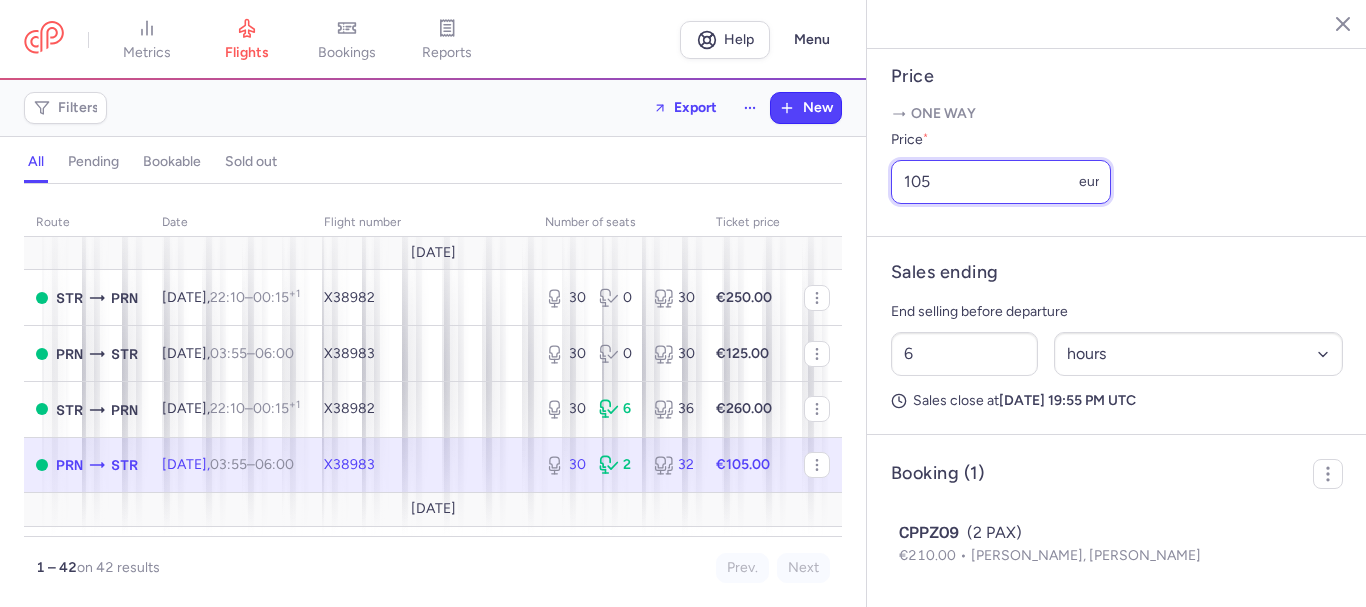 click on "105" at bounding box center (1001, 182) 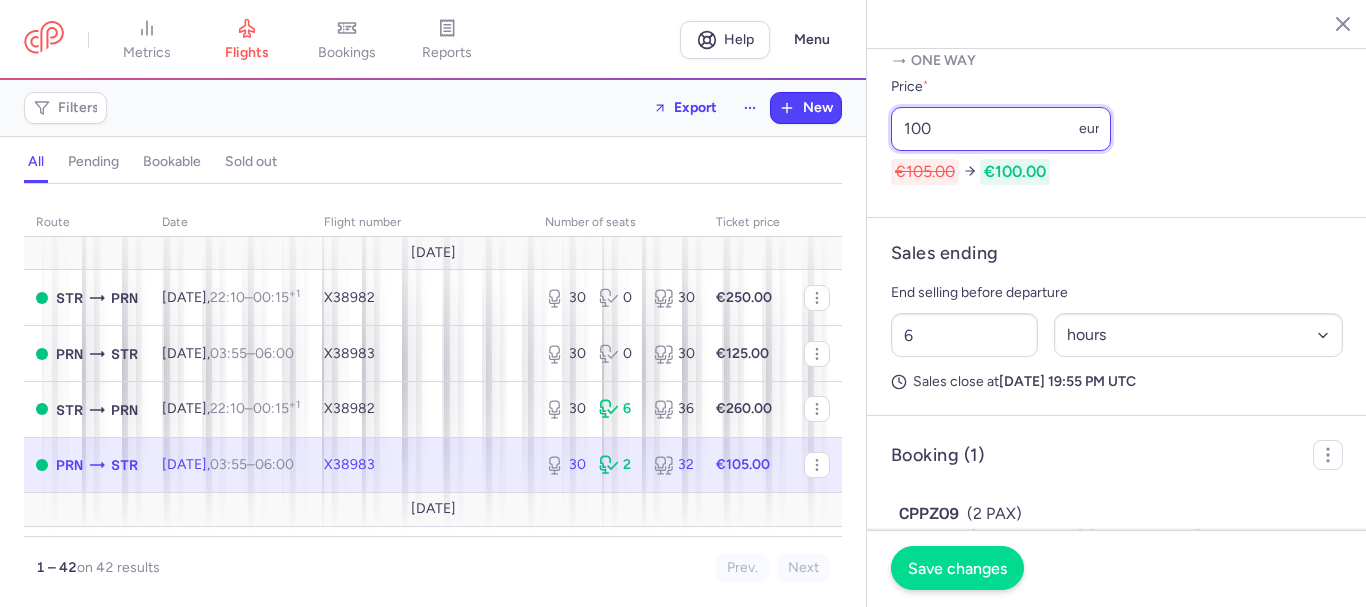 type on "100" 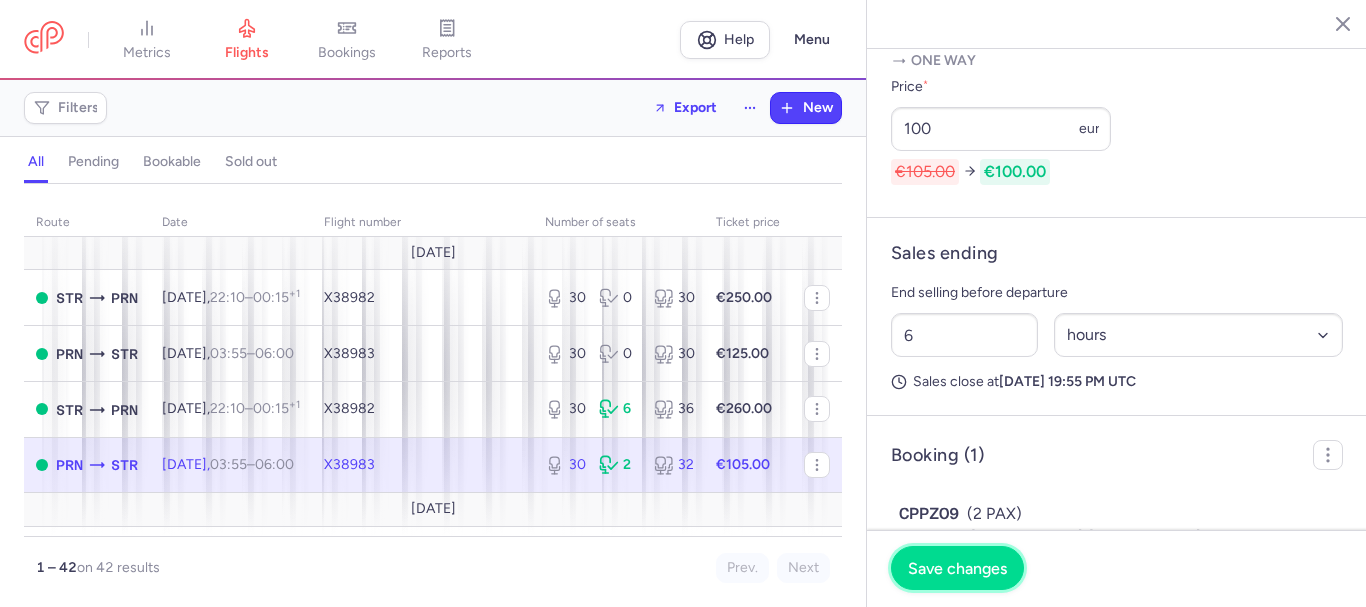 click on "Save changes" at bounding box center (957, 568) 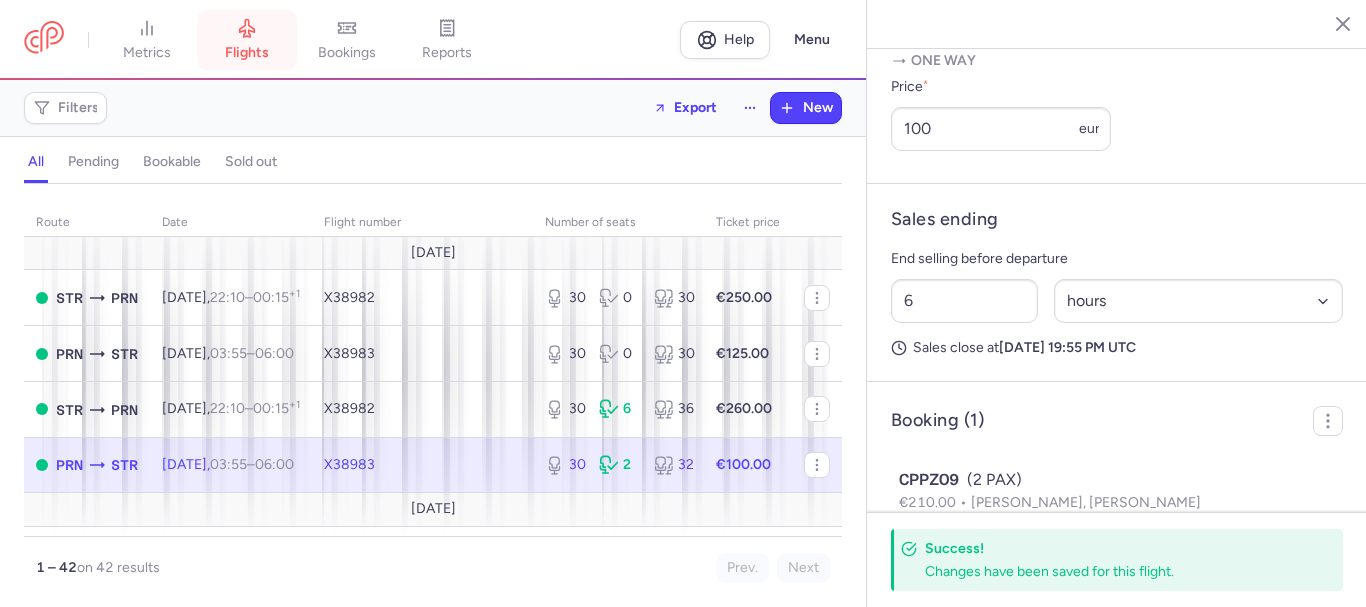 click on "flights" at bounding box center [247, 40] 